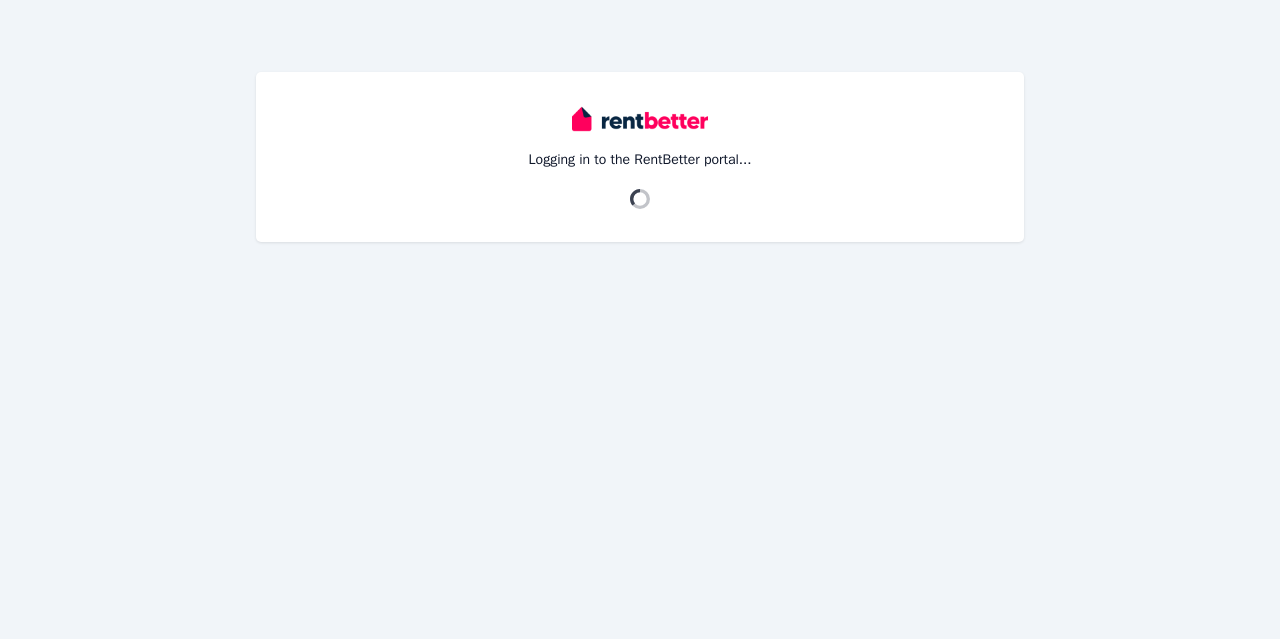 scroll, scrollTop: 0, scrollLeft: 0, axis: both 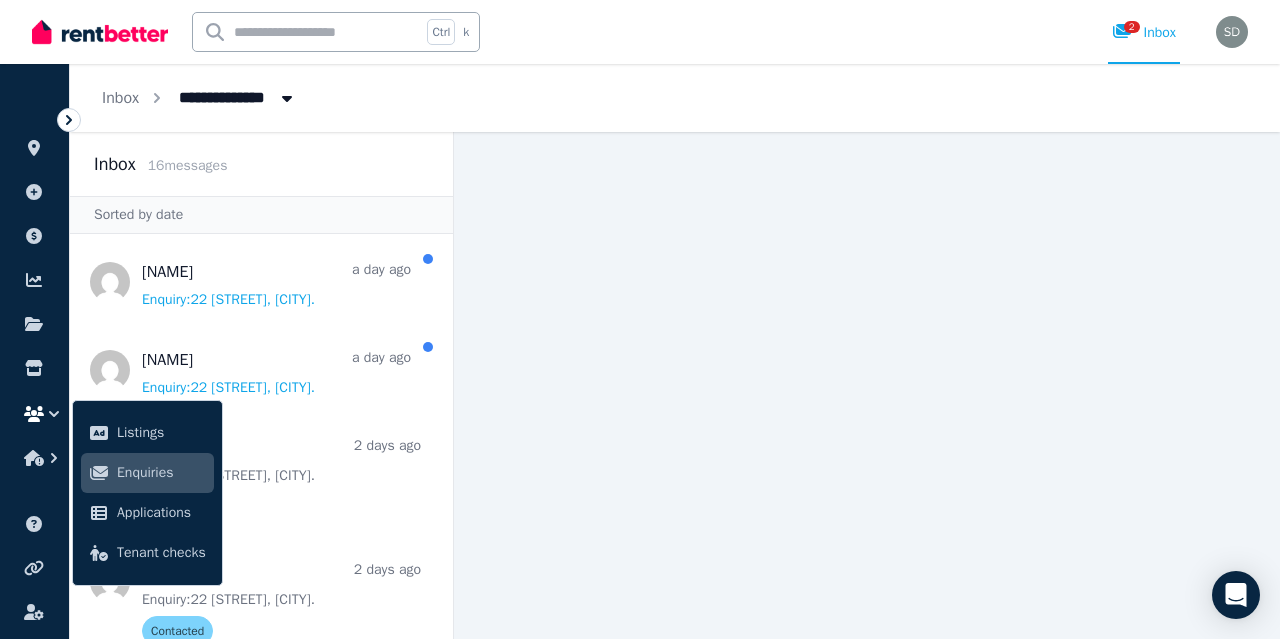 click at bounding box center (867, 385) 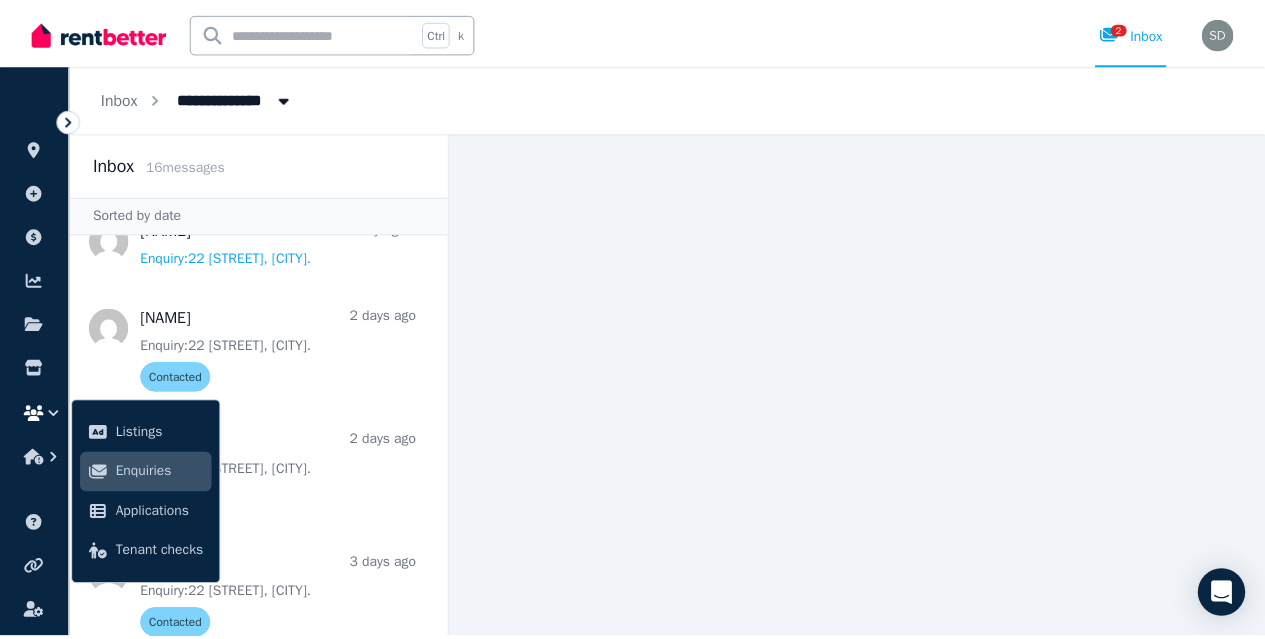 scroll, scrollTop: 0, scrollLeft: 0, axis: both 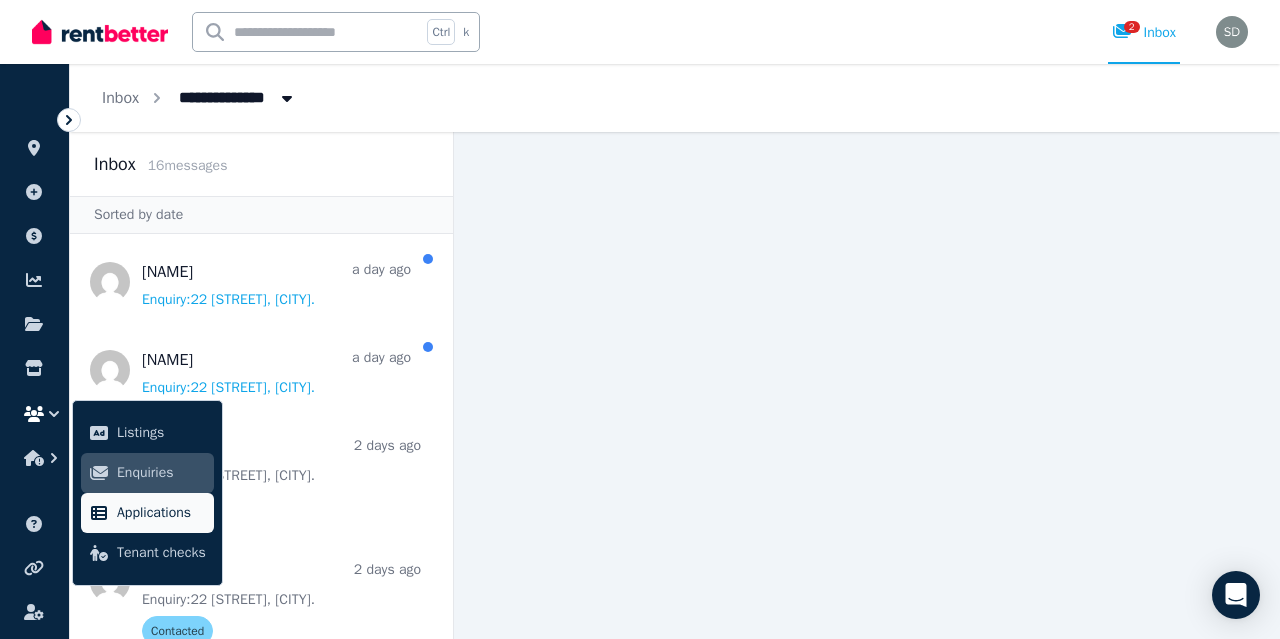 click on "Applications" at bounding box center (161, 513) 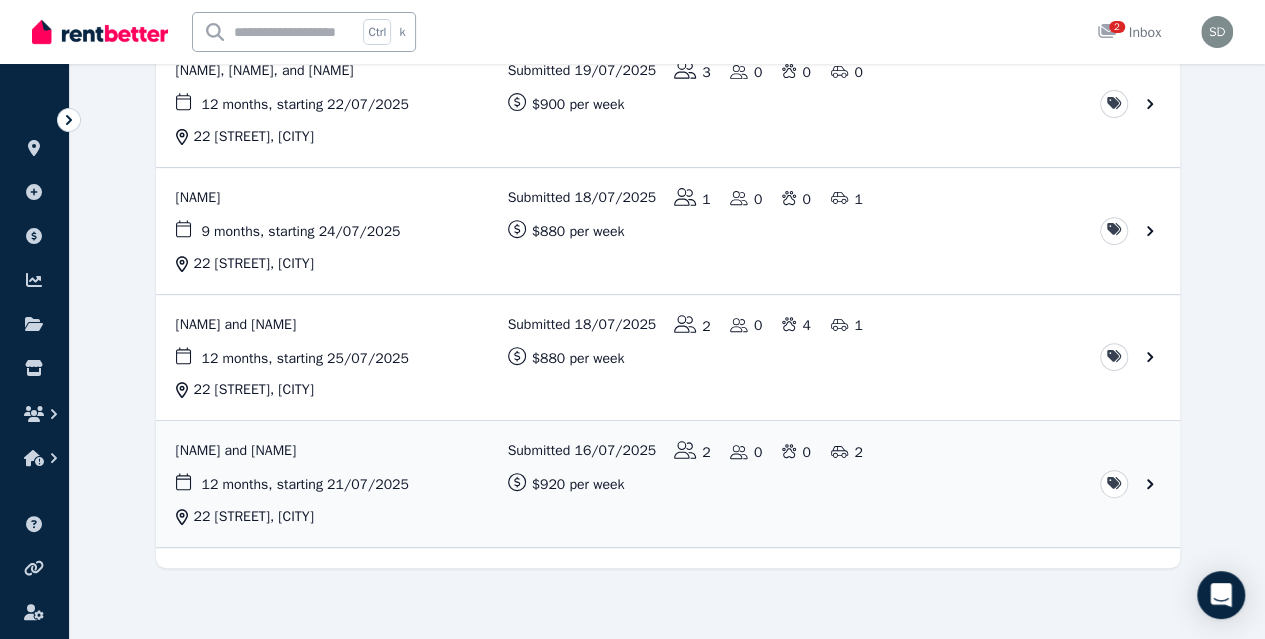 scroll, scrollTop: 278, scrollLeft: 0, axis: vertical 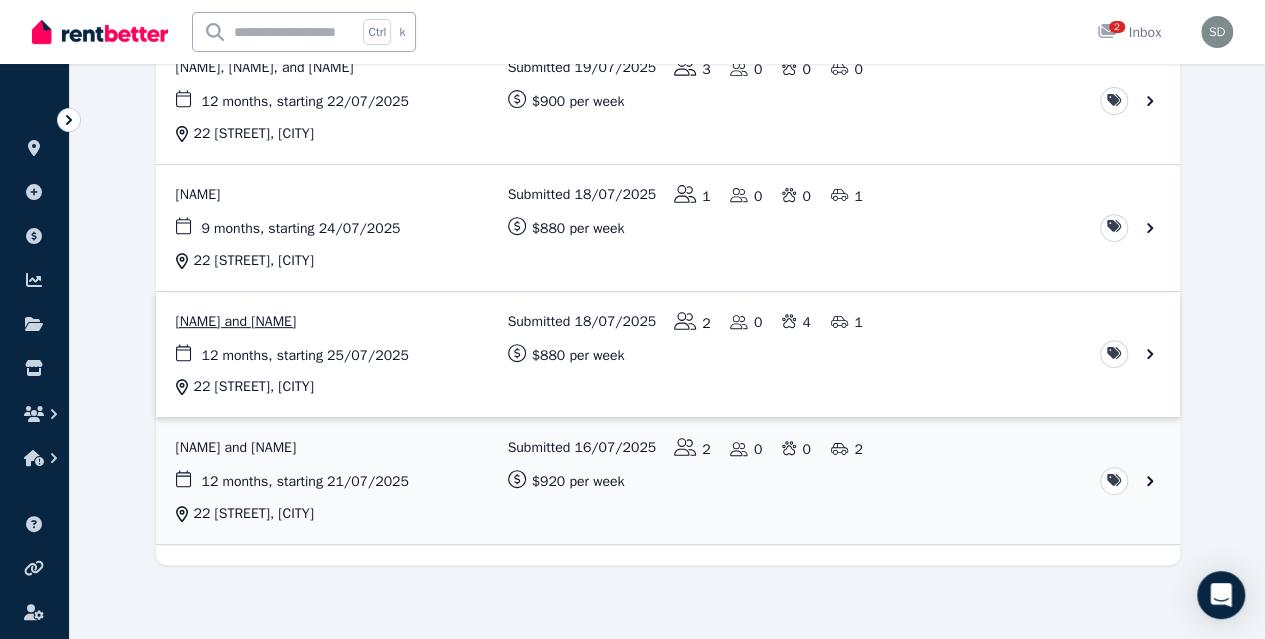 click at bounding box center (668, 355) 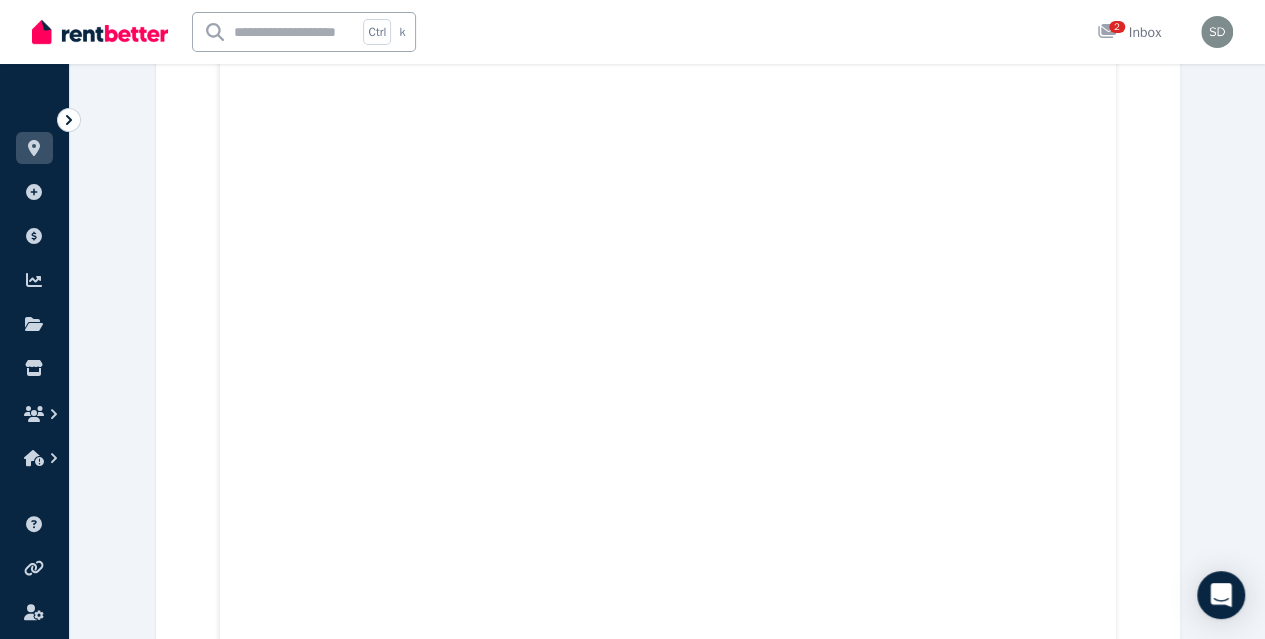 scroll, scrollTop: 2523, scrollLeft: 0, axis: vertical 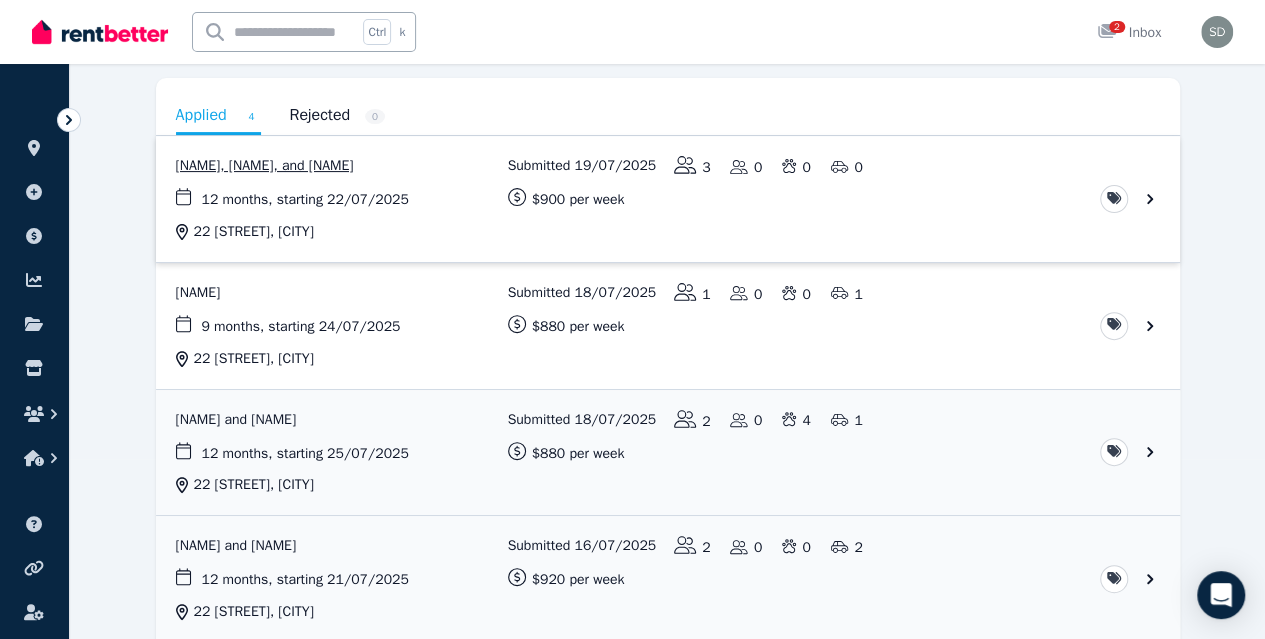 click at bounding box center [668, 199] 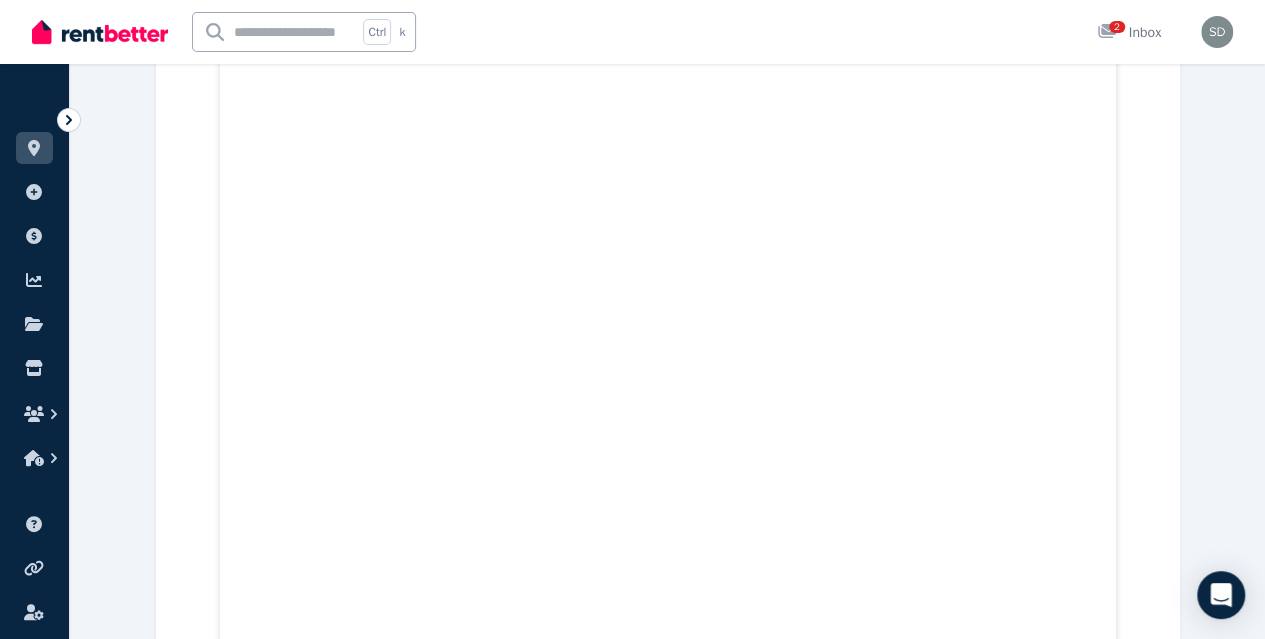 scroll, scrollTop: 3387, scrollLeft: 0, axis: vertical 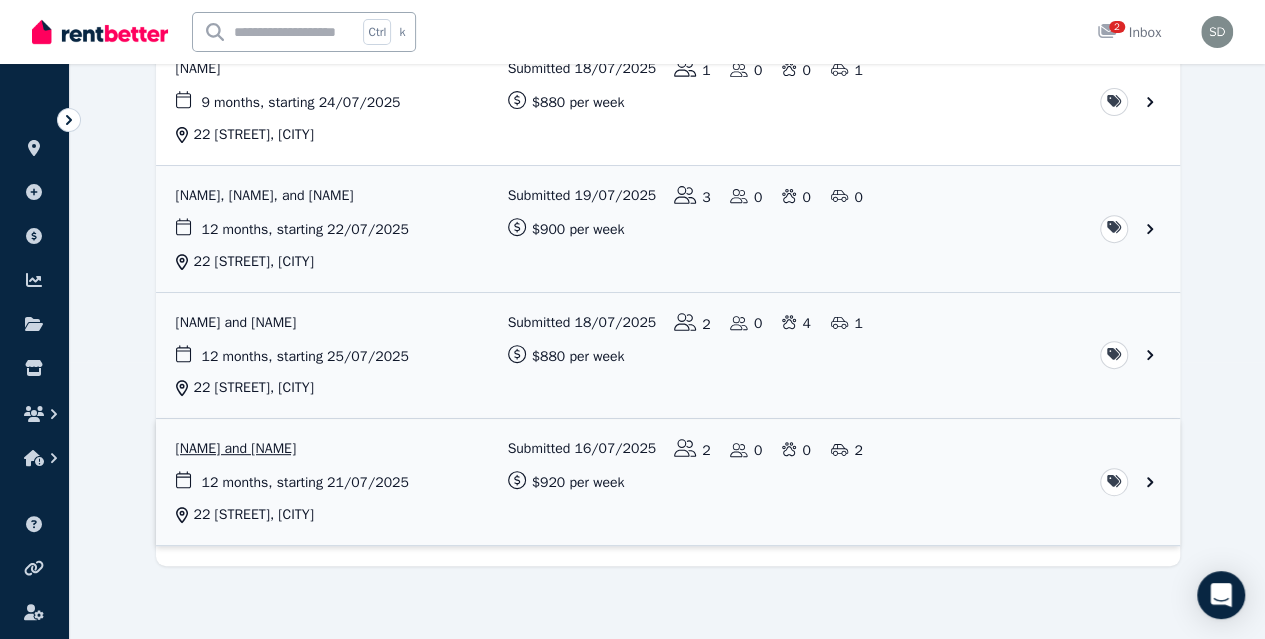 click at bounding box center (668, 482) 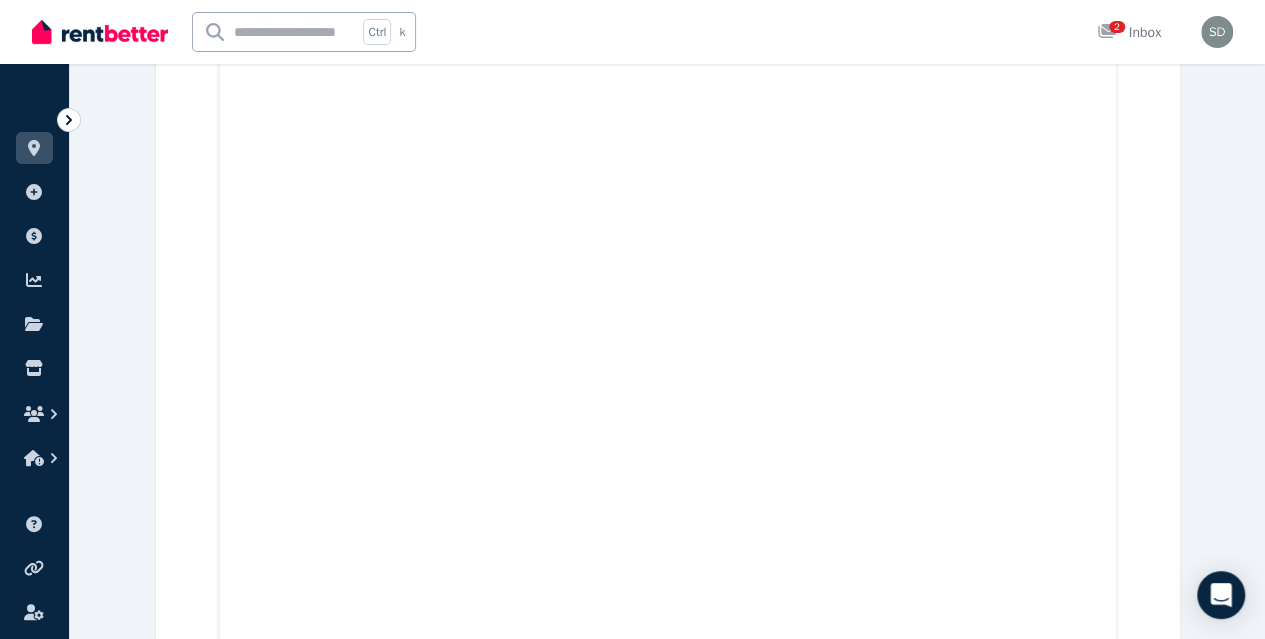scroll, scrollTop: 3394, scrollLeft: 0, axis: vertical 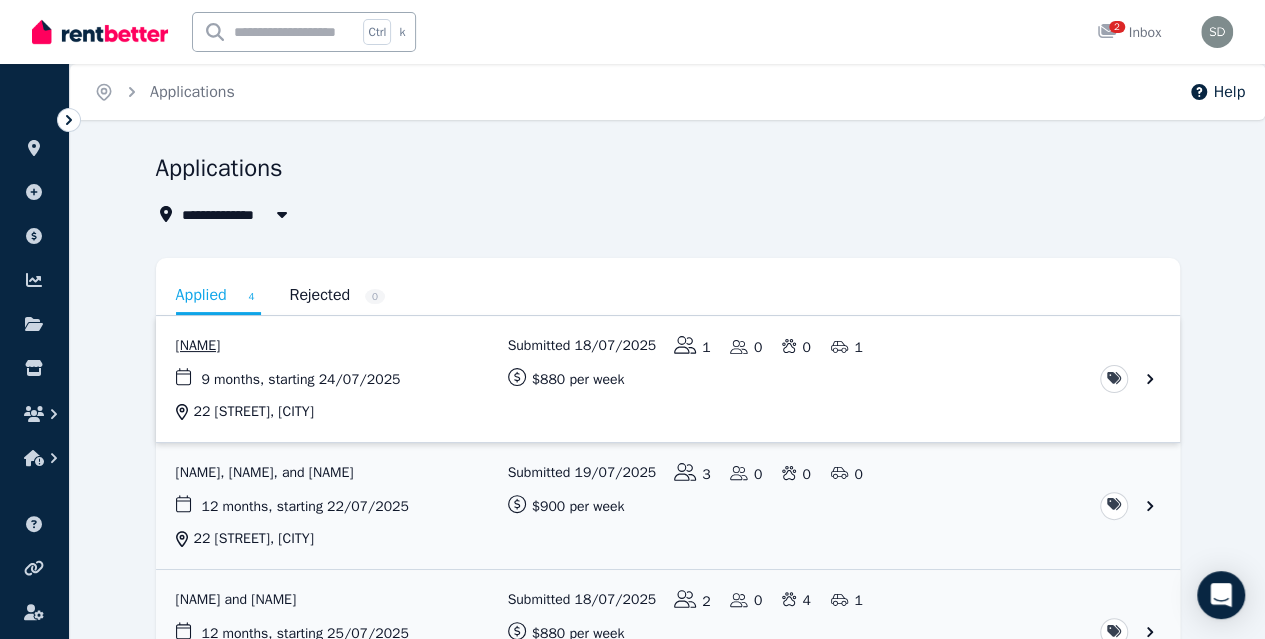 click at bounding box center [668, 379] 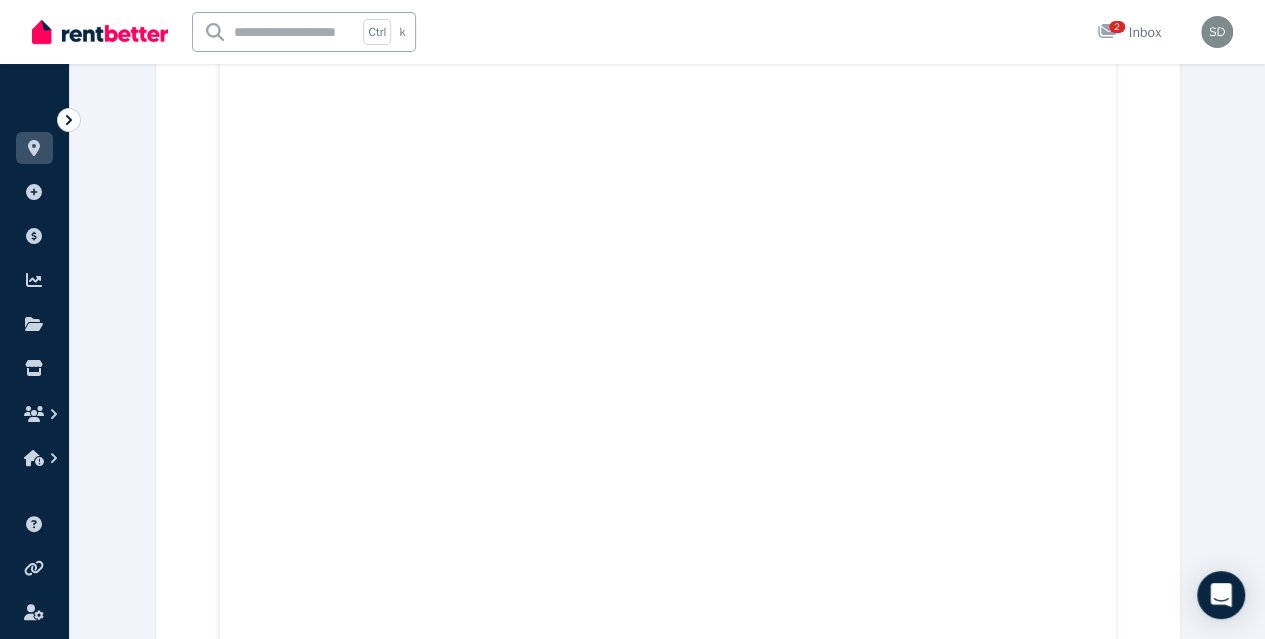 scroll, scrollTop: 9134, scrollLeft: 0, axis: vertical 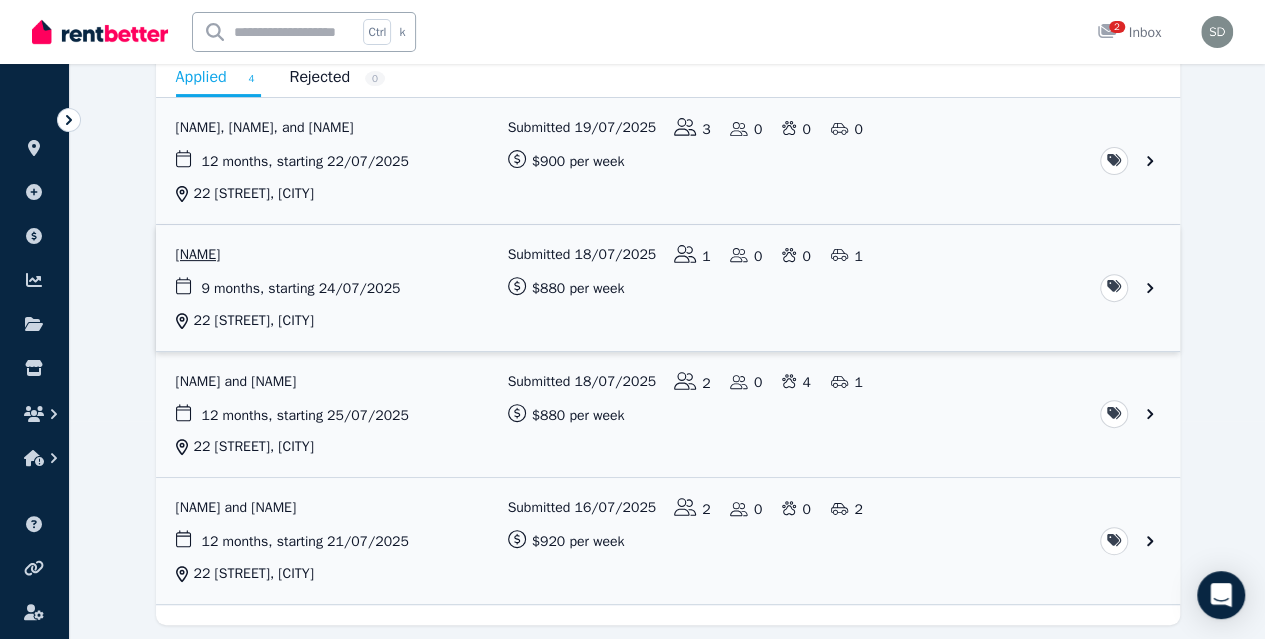 click at bounding box center (668, 541) 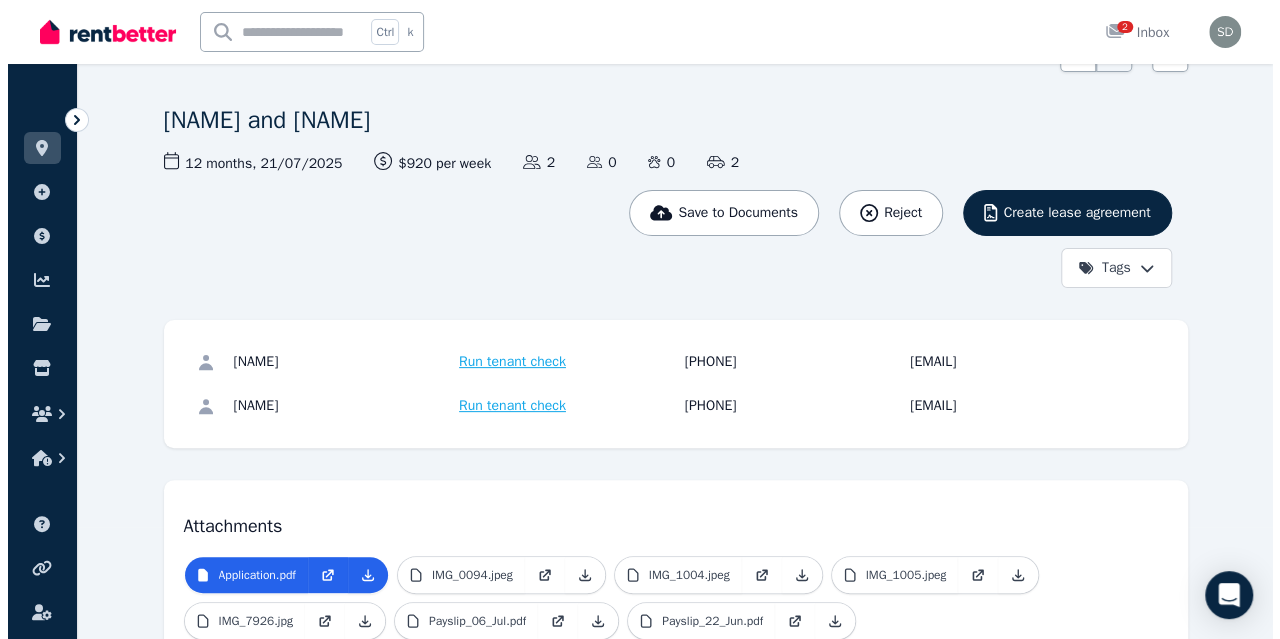 scroll, scrollTop: 111, scrollLeft: 0, axis: vertical 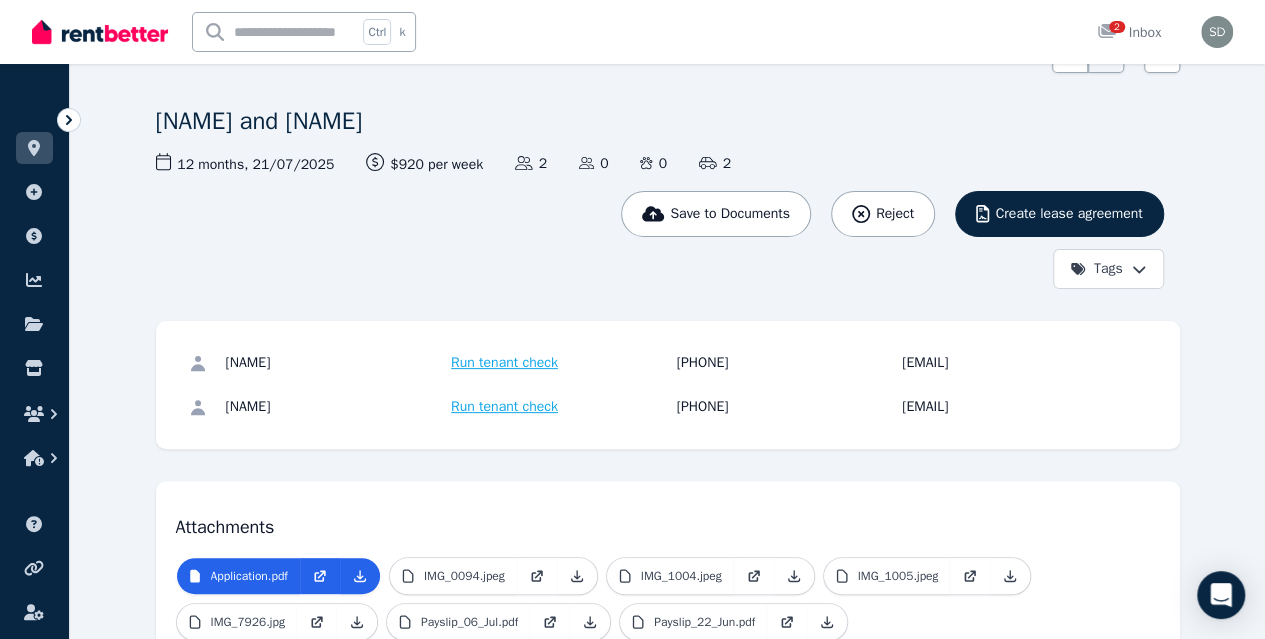 click on "Run tenant check" at bounding box center [504, 363] 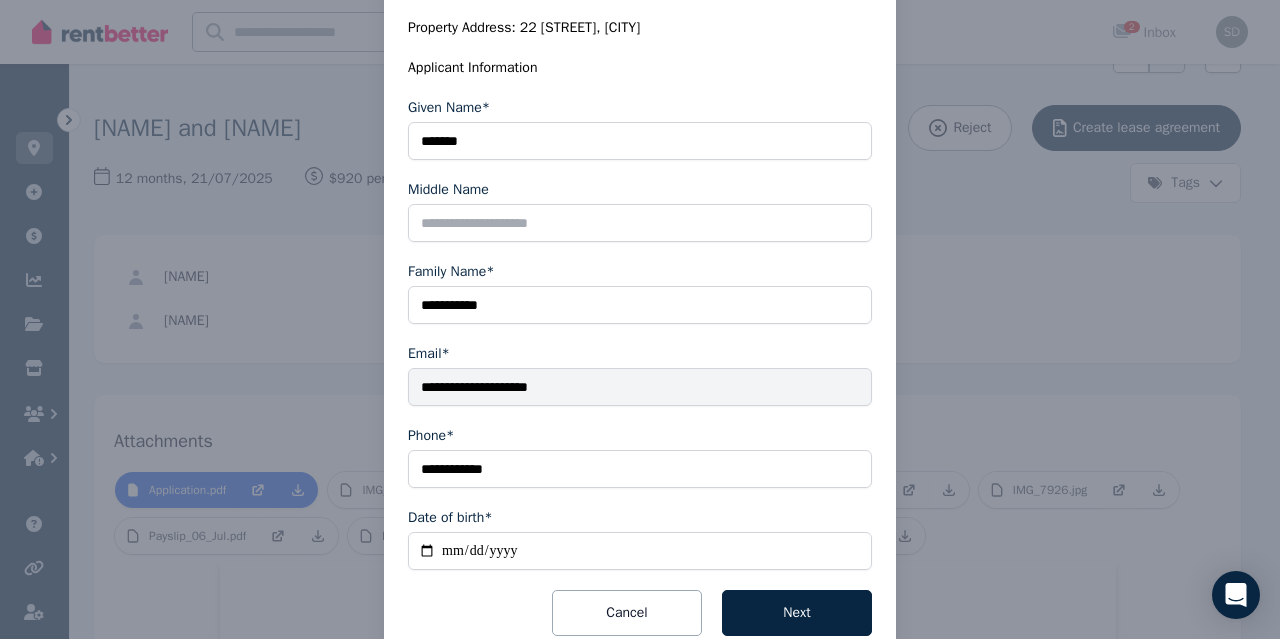 scroll, scrollTop: 344, scrollLeft: 0, axis: vertical 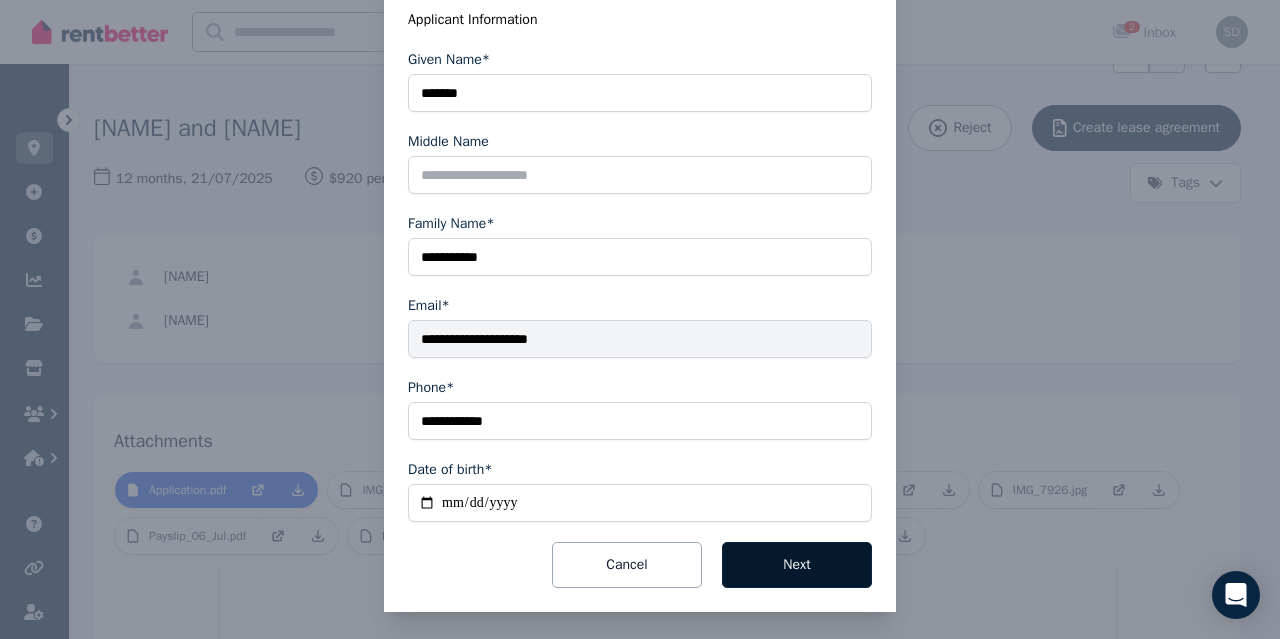 click on "Next" at bounding box center (797, 565) 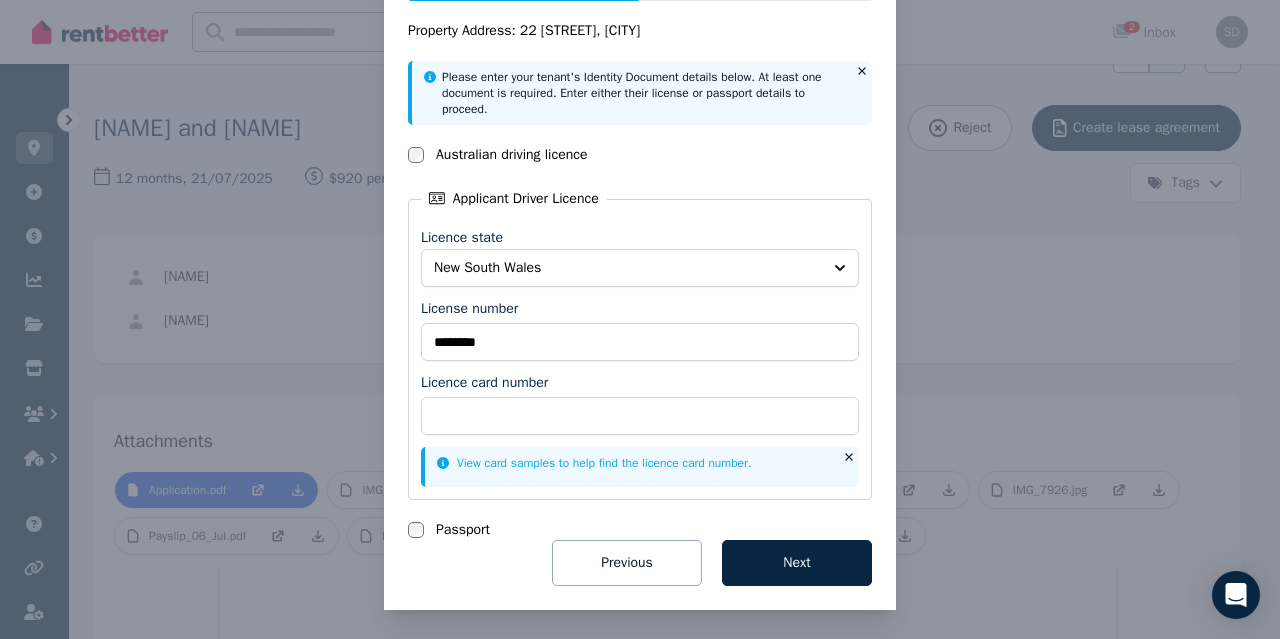 click on "National Tenancy Database Check Status Steps 2 /4 Property Address: 22 [STREET], [CITY] Please enter your tenant's Identity Document details below. At least one document is required. Enter either their license or passport details to proceed. Australian driving licence Applicant Driver Licence Licence state New South Wales License number ******** Licence card number View card samples to help find the licence card number. Passport Previous Next" at bounding box center [640, 250] 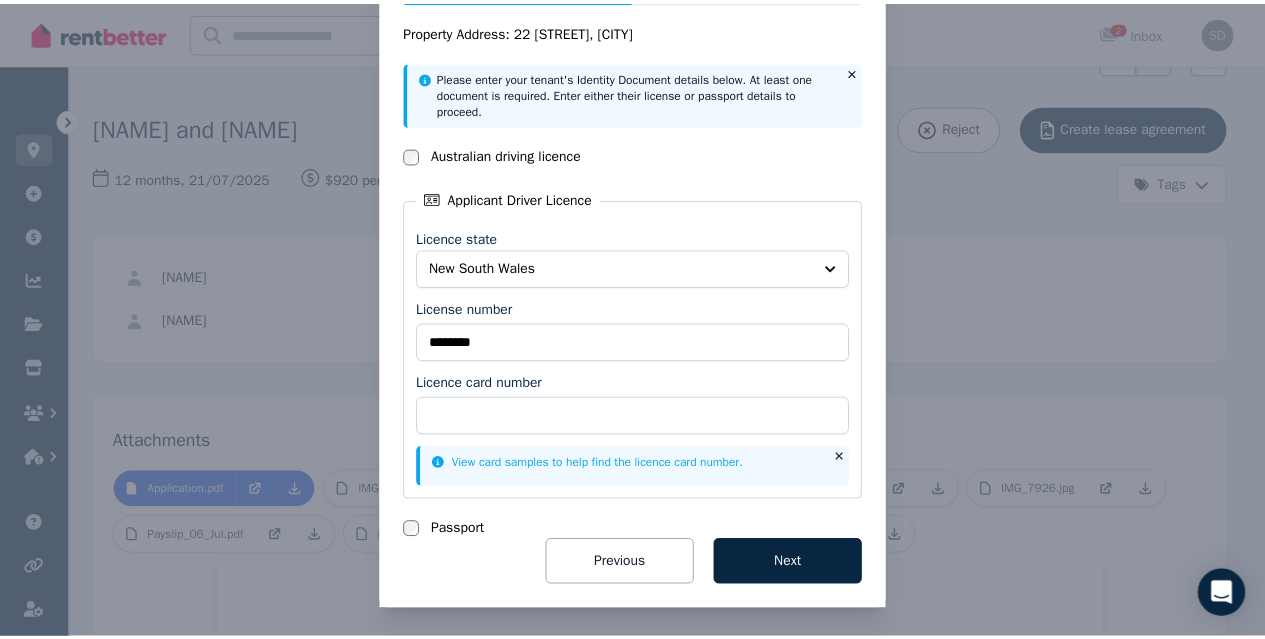 scroll, scrollTop: 0, scrollLeft: 0, axis: both 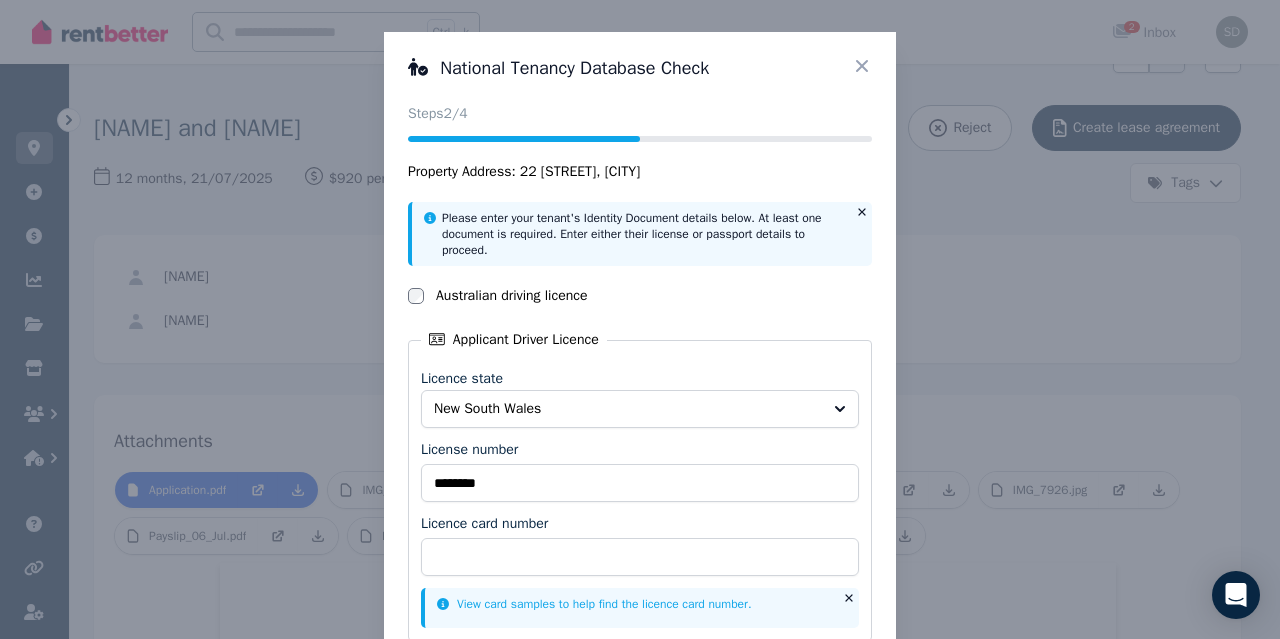 click 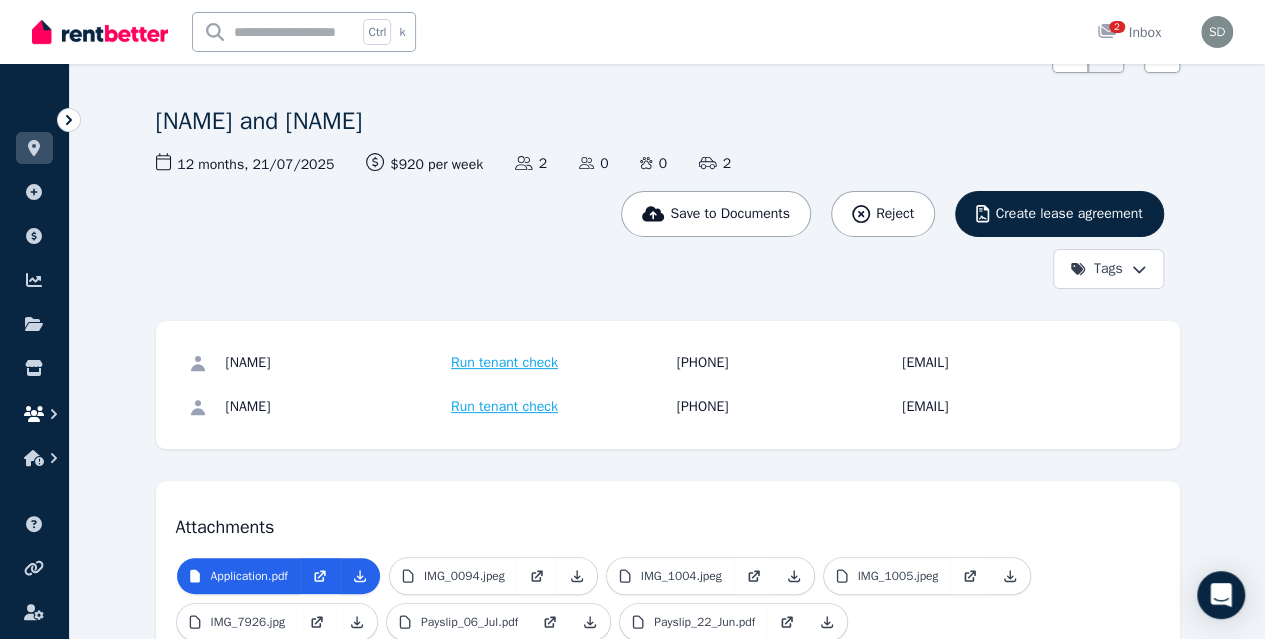 click 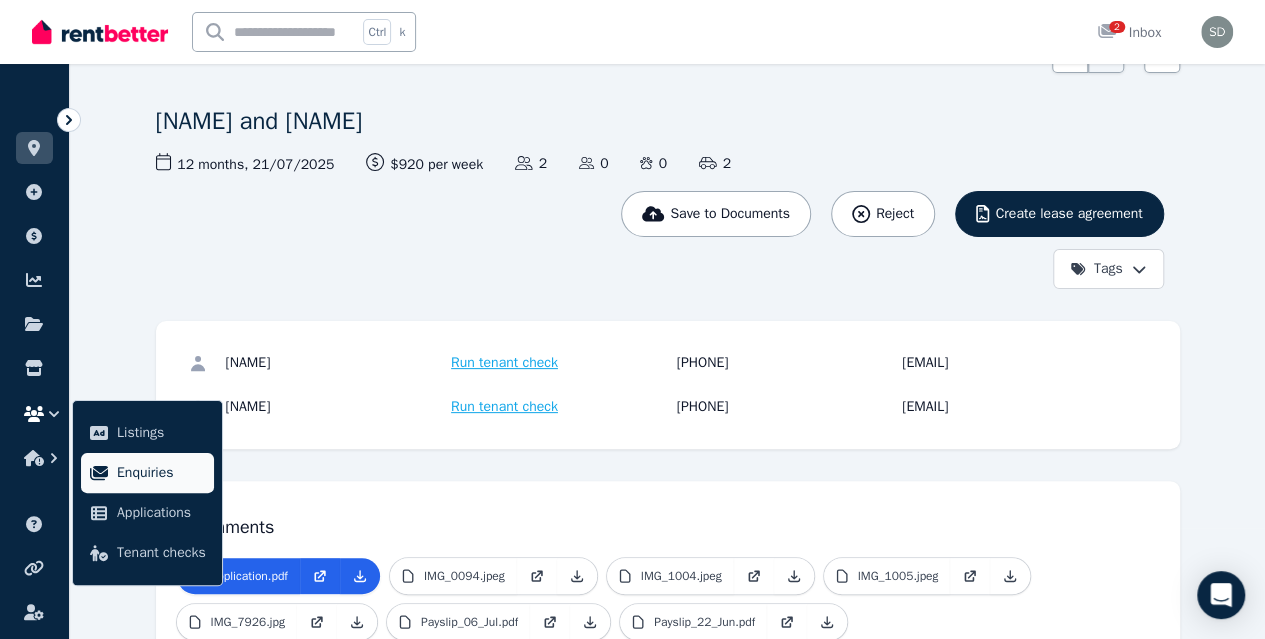 click on "Enquiries" at bounding box center (161, 473) 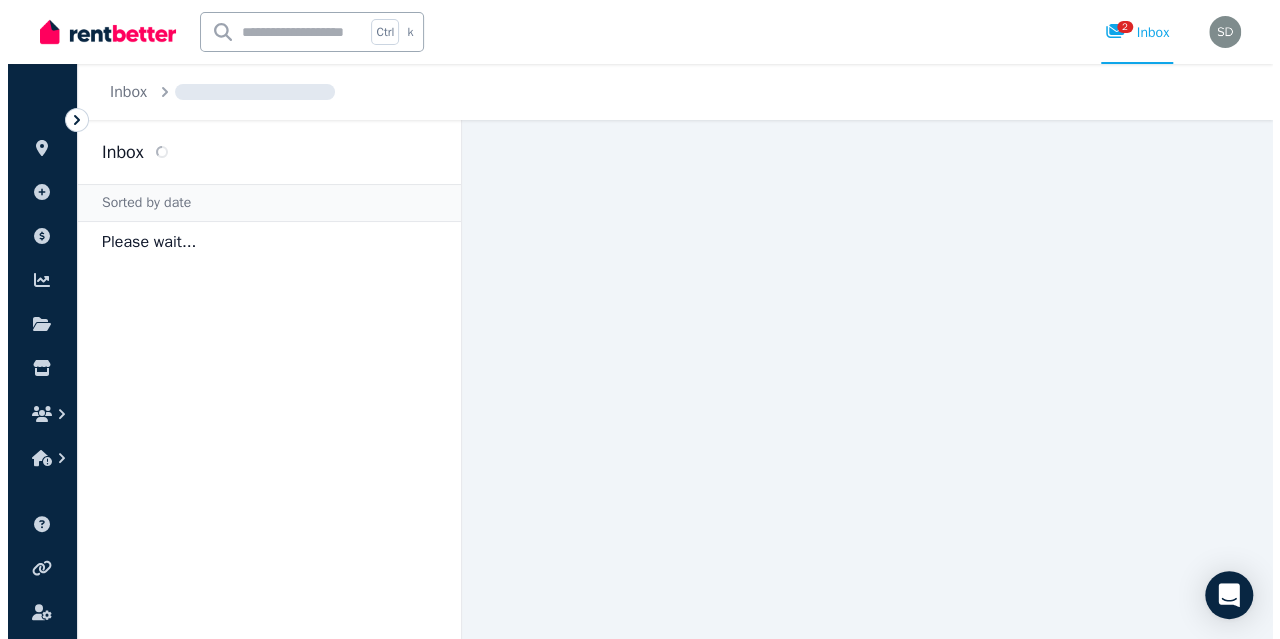 scroll, scrollTop: 0, scrollLeft: 0, axis: both 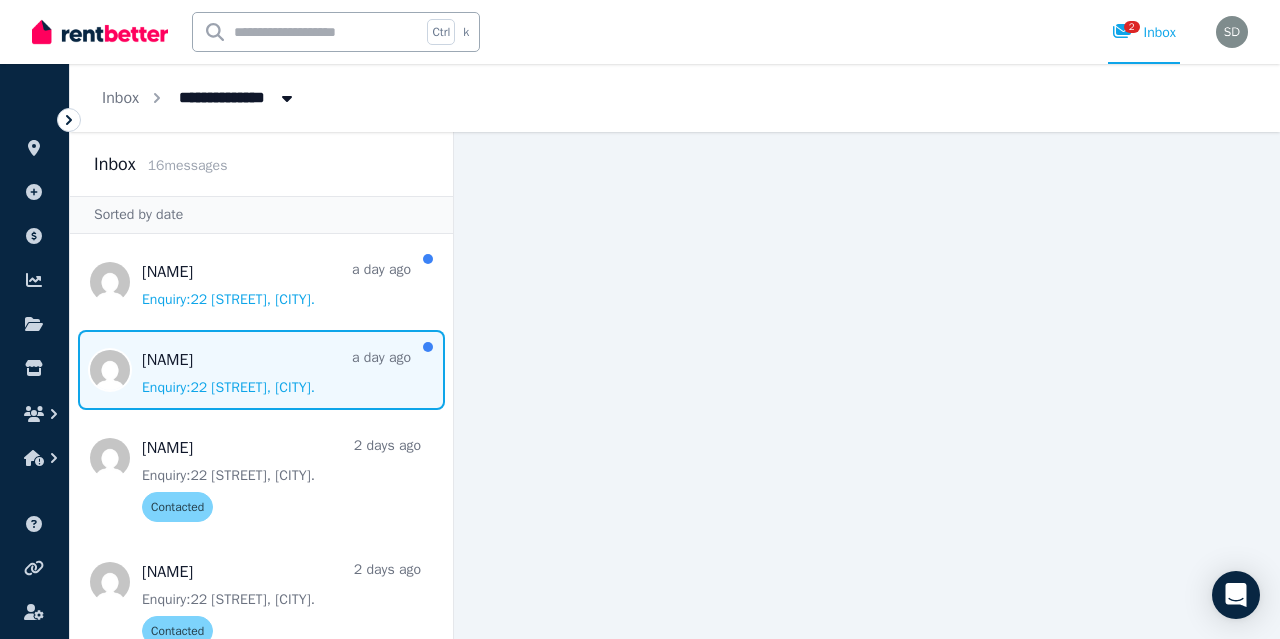 click at bounding box center (261, 370) 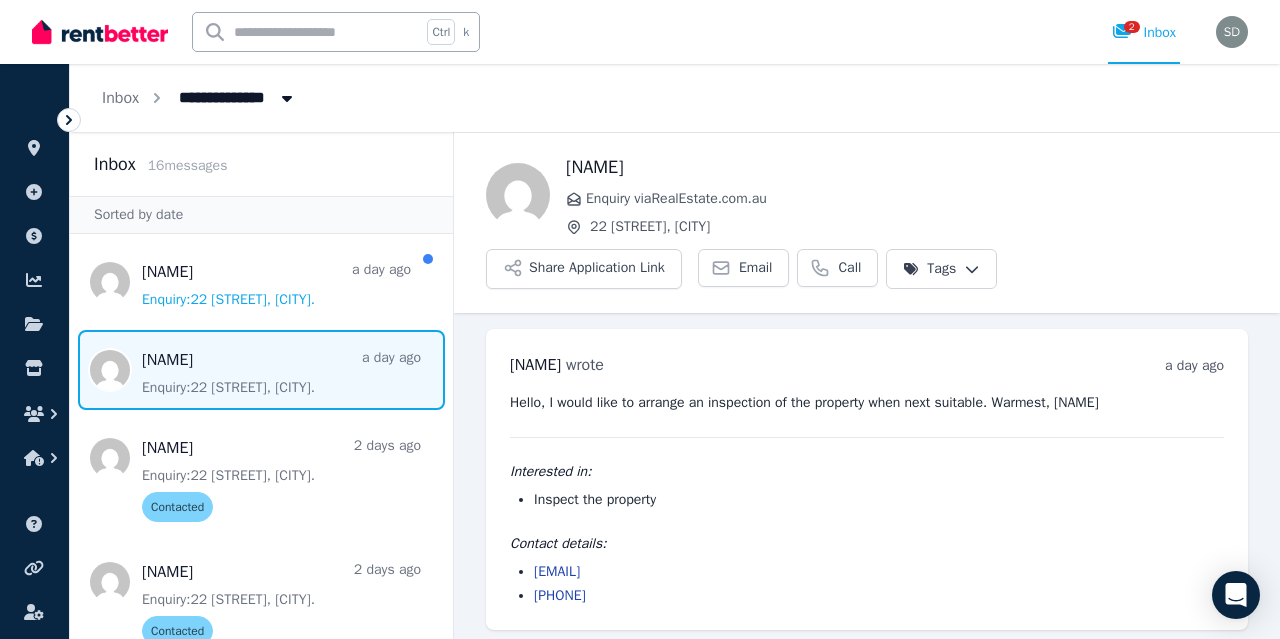 scroll, scrollTop: 6, scrollLeft: 0, axis: vertical 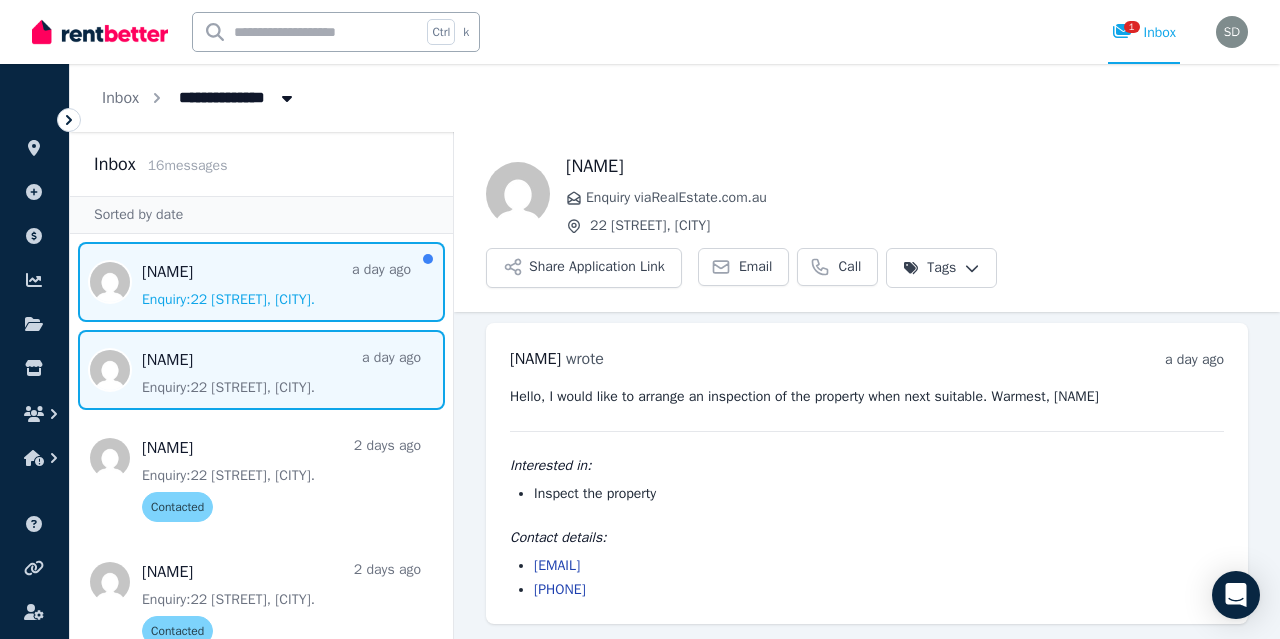 click at bounding box center (261, 282) 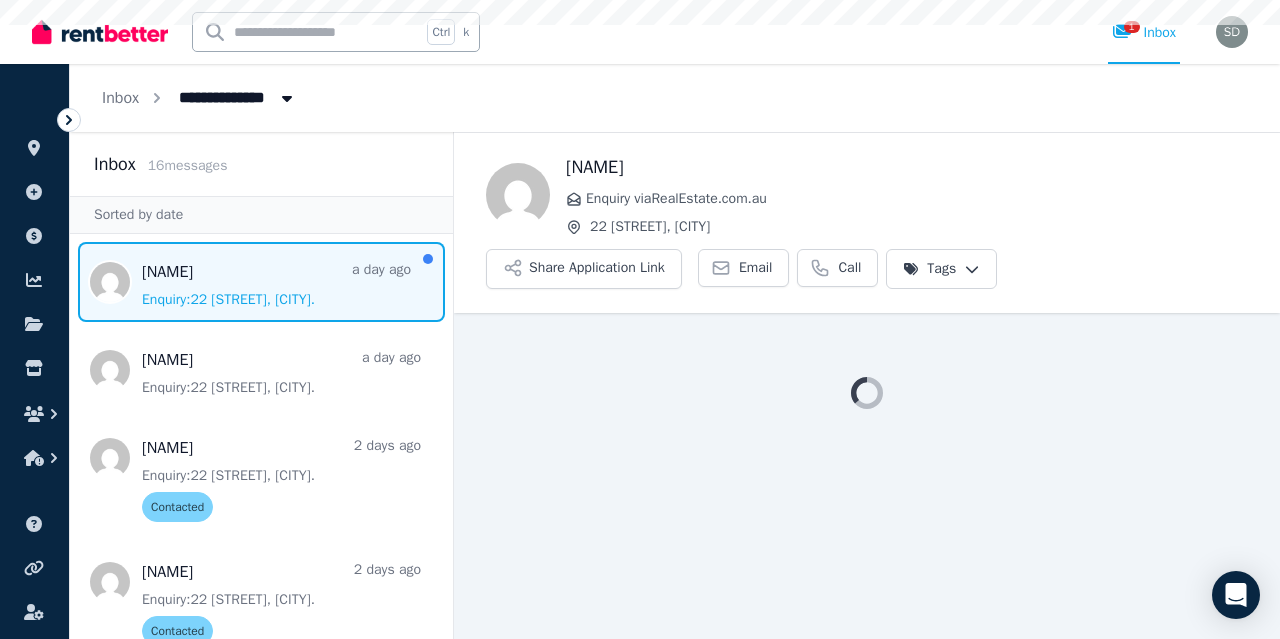 scroll, scrollTop: 0, scrollLeft: 0, axis: both 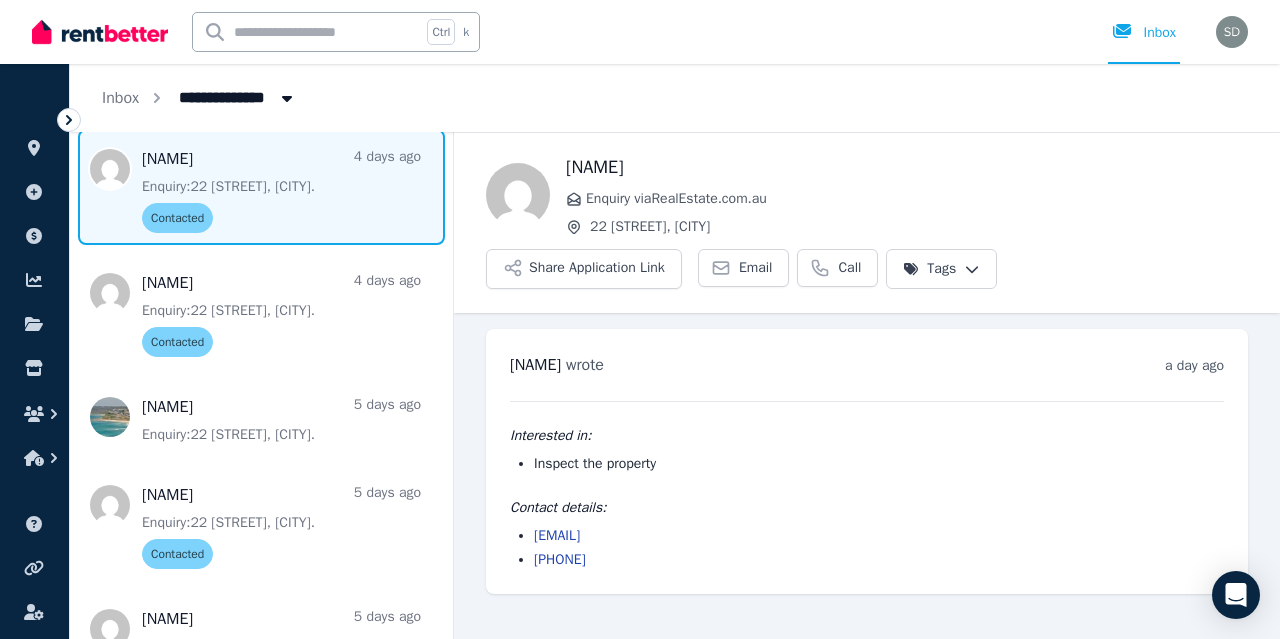 click at bounding box center [261, 187] 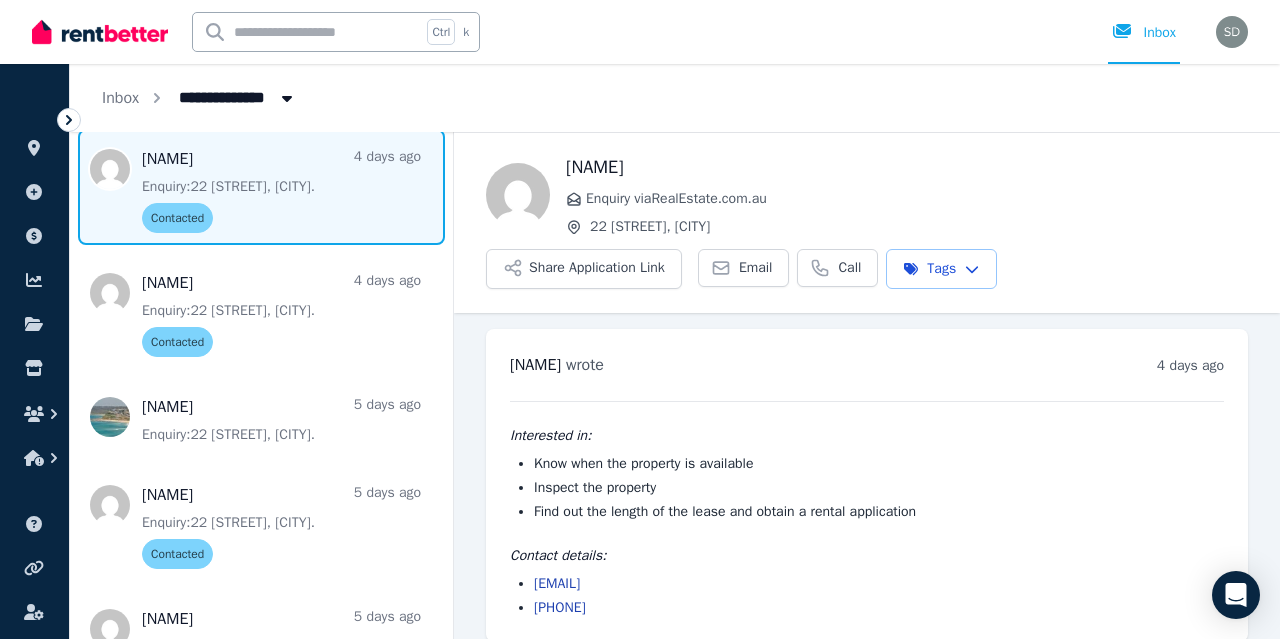 scroll, scrollTop: 18, scrollLeft: 0, axis: vertical 